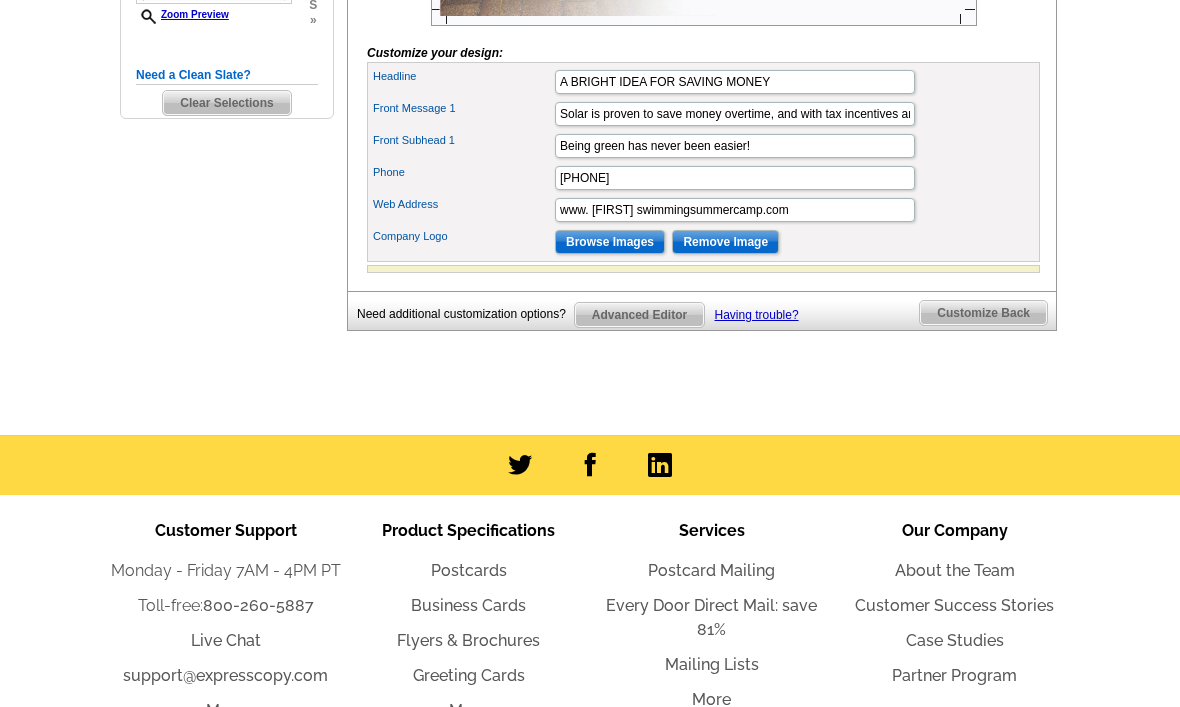 scroll, scrollTop: 683, scrollLeft: 0, axis: vertical 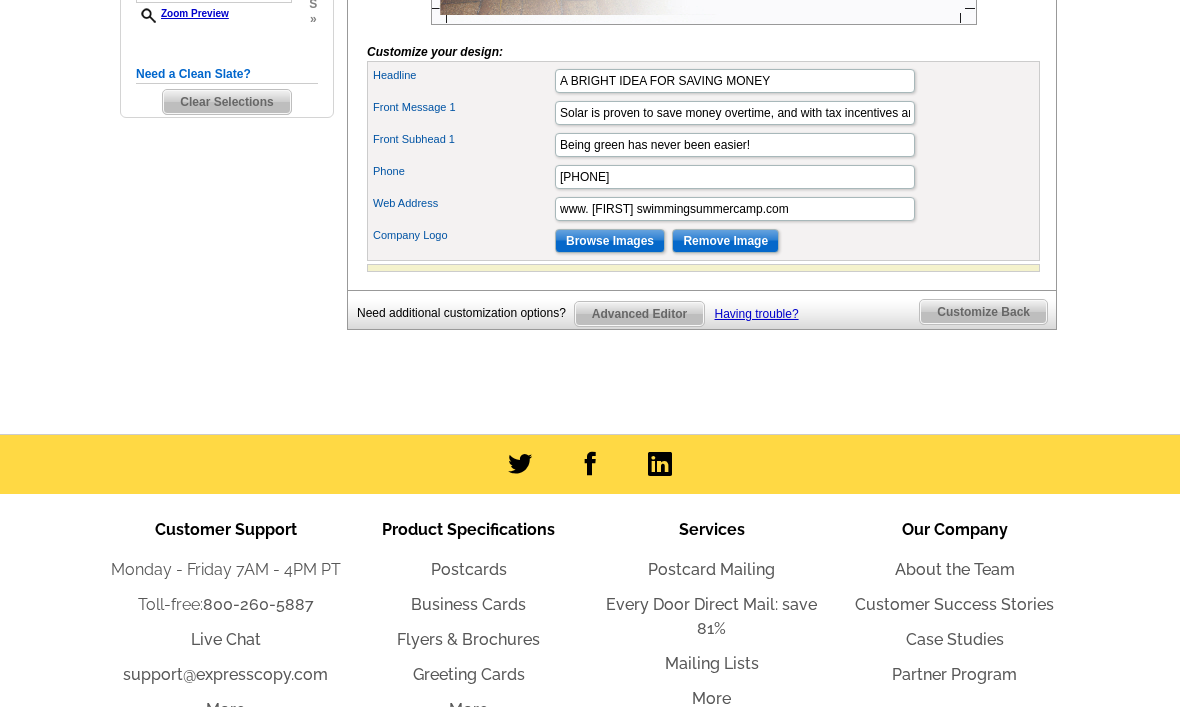 click on "Customize Back" at bounding box center (983, 312) 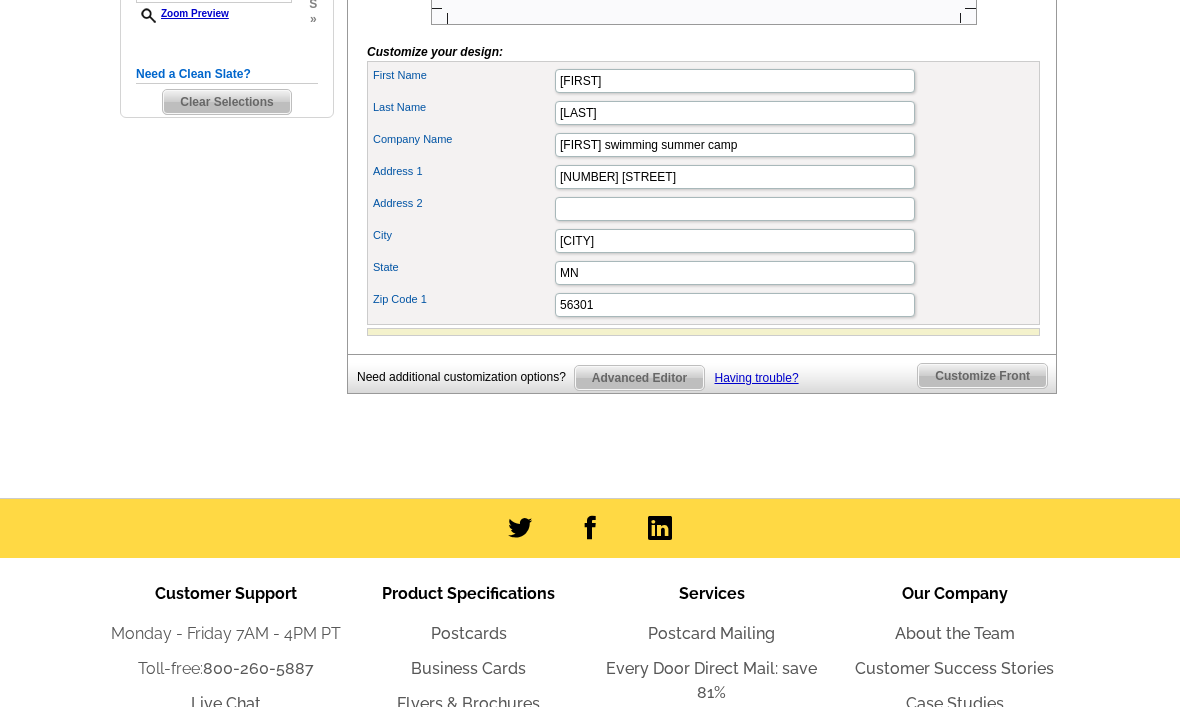 click on "Zip Code 1
56301" at bounding box center [703, 305] 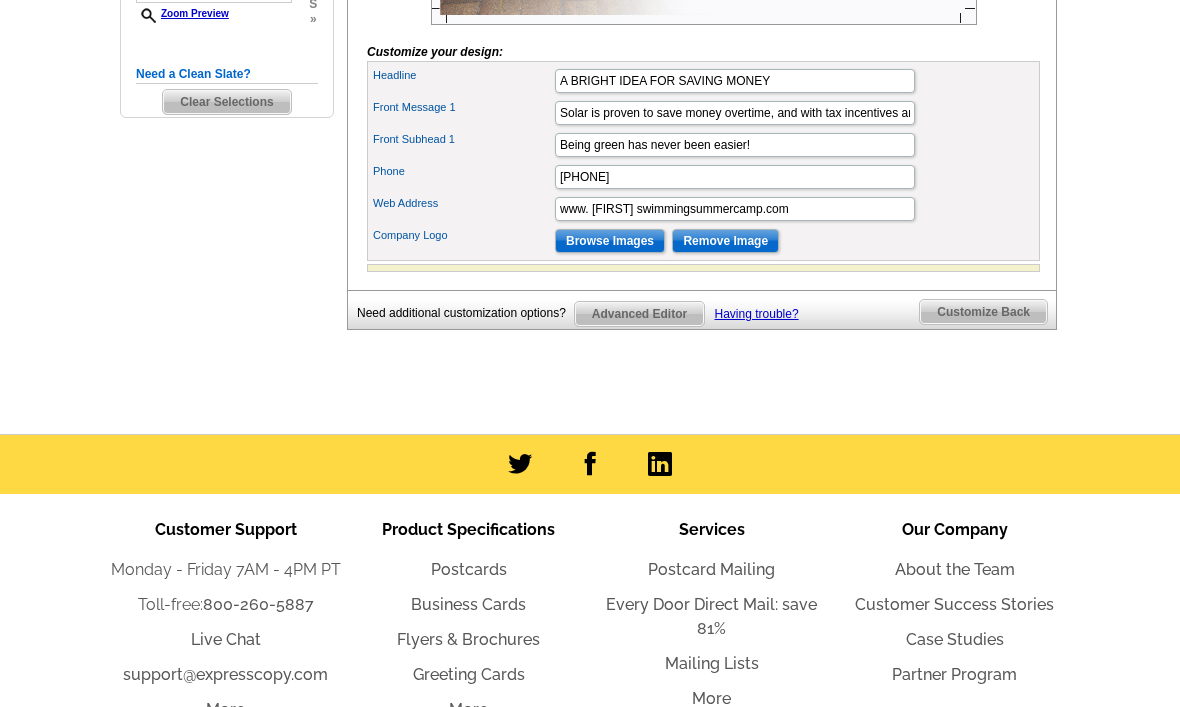 click on "Customize Back" at bounding box center [983, 312] 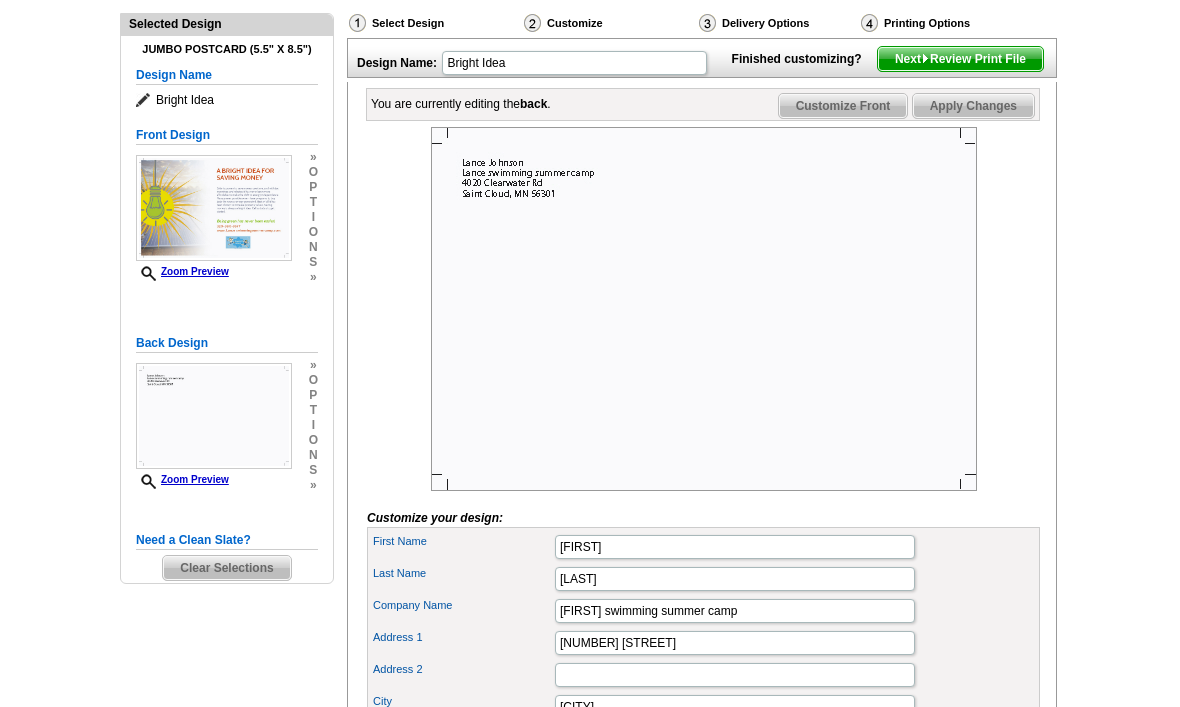 click on "Next   Review Print File" at bounding box center (960, 60) 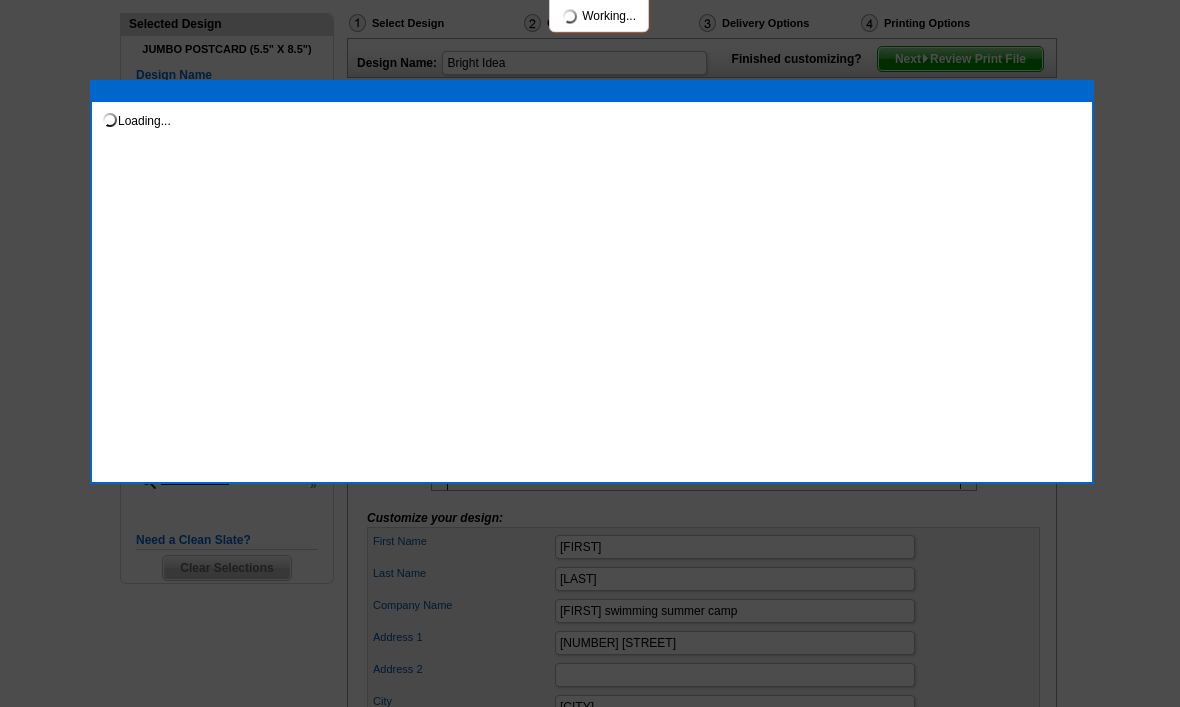 scroll, scrollTop: 217, scrollLeft: 0, axis: vertical 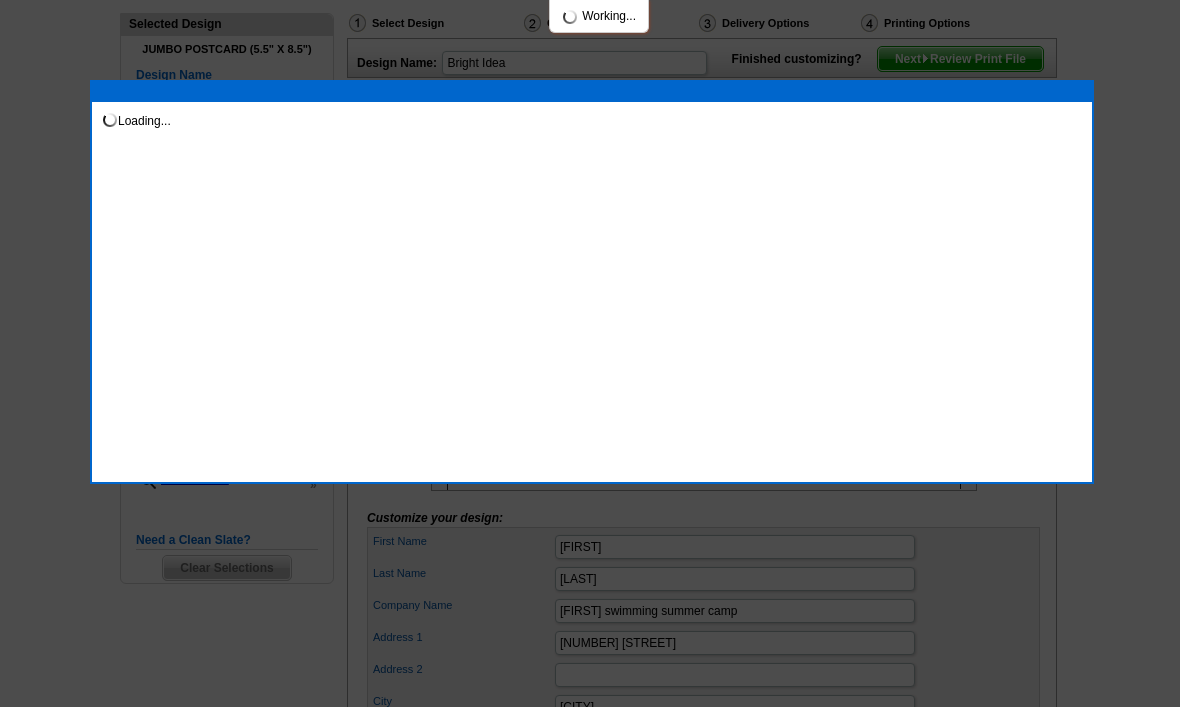 click at bounding box center [590, 245] 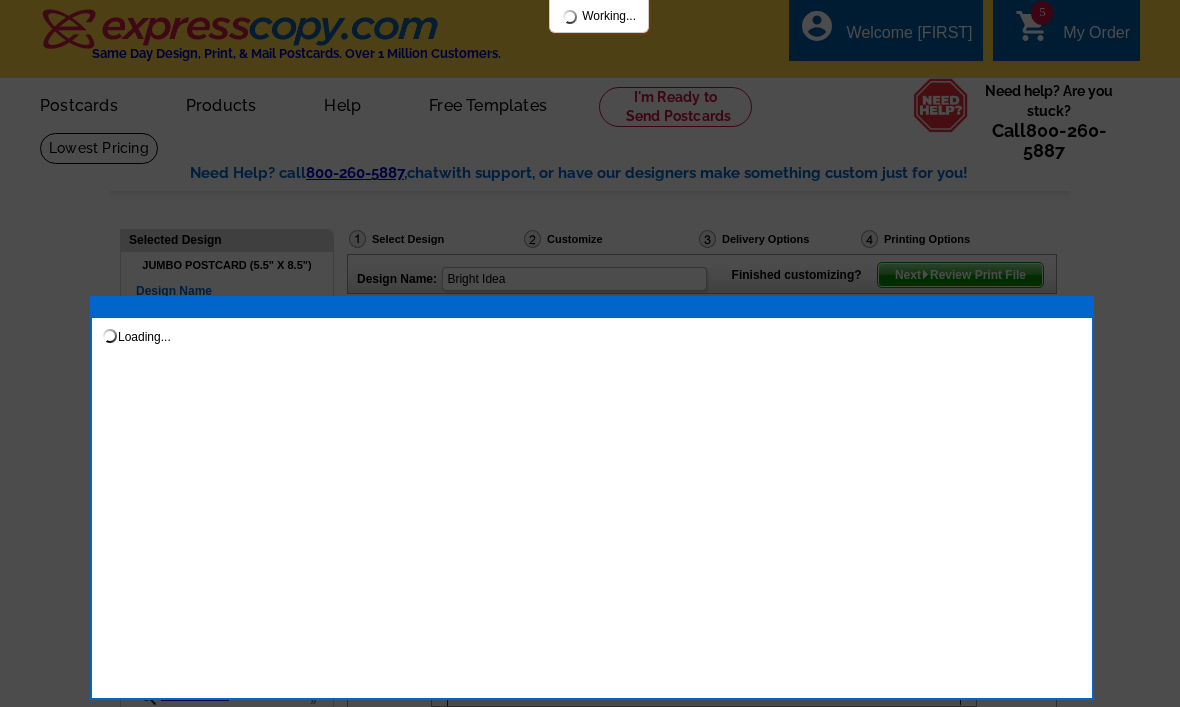 scroll, scrollTop: 0, scrollLeft: 0, axis: both 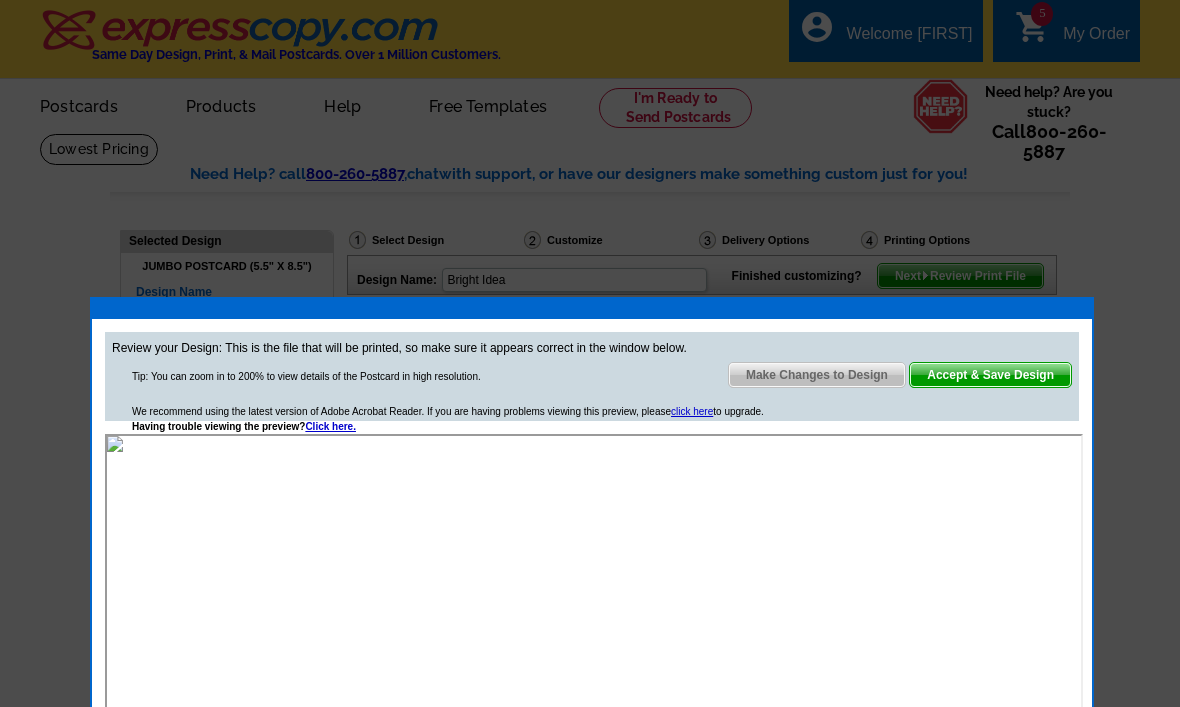 click on "Accept & Save Design" at bounding box center (990, 375) 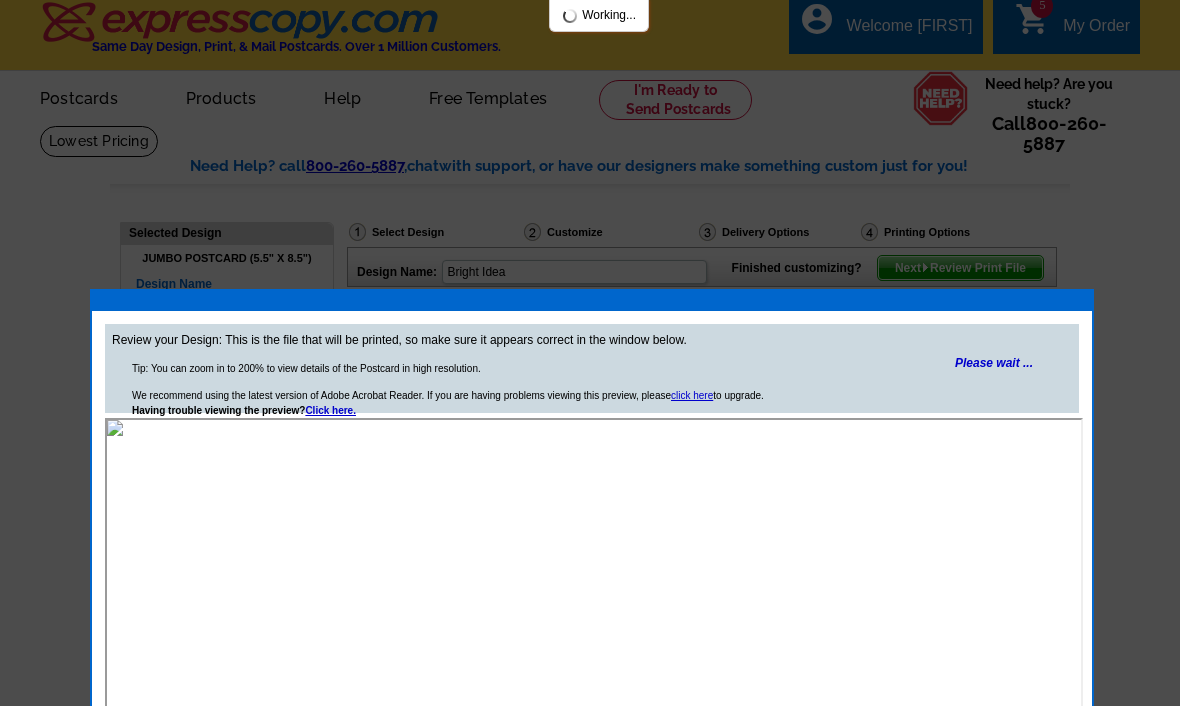 scroll, scrollTop: 9, scrollLeft: 0, axis: vertical 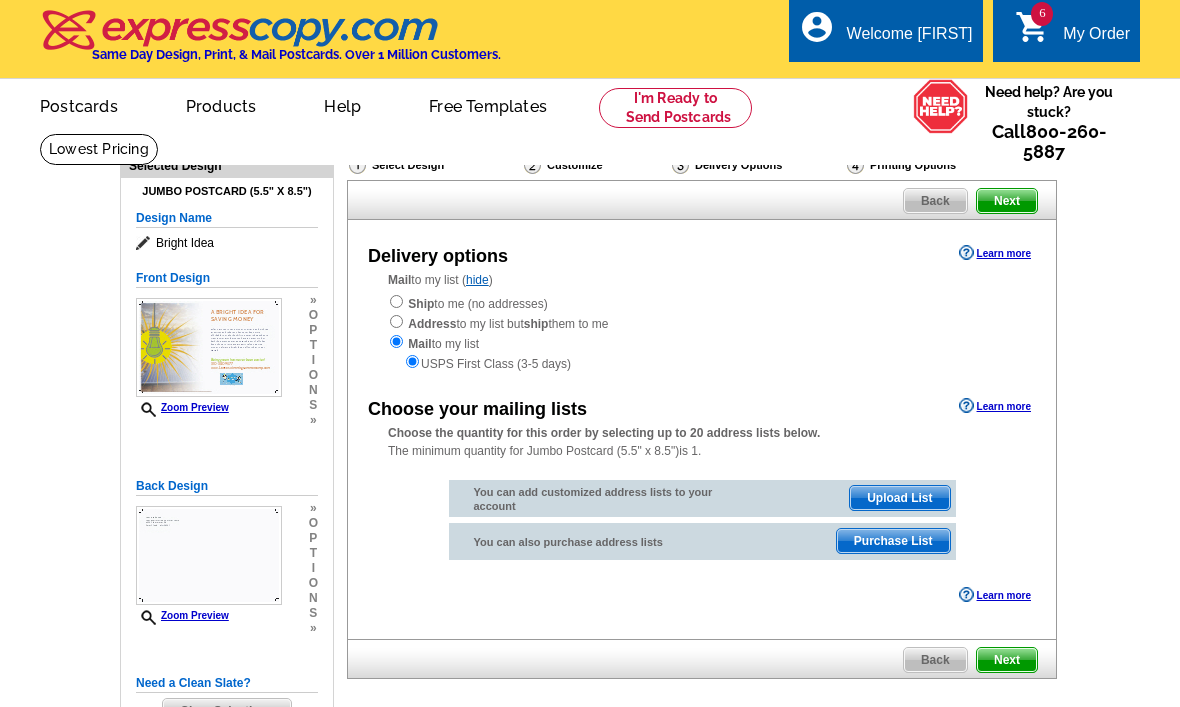 click on "Mail  to my list                            ( hide )
Ship  to me (no addresses)
Address  to my list but  ship  them to me
Mail  to my list
USPS First Class                                                    (3-5 days)" at bounding box center [702, 322] 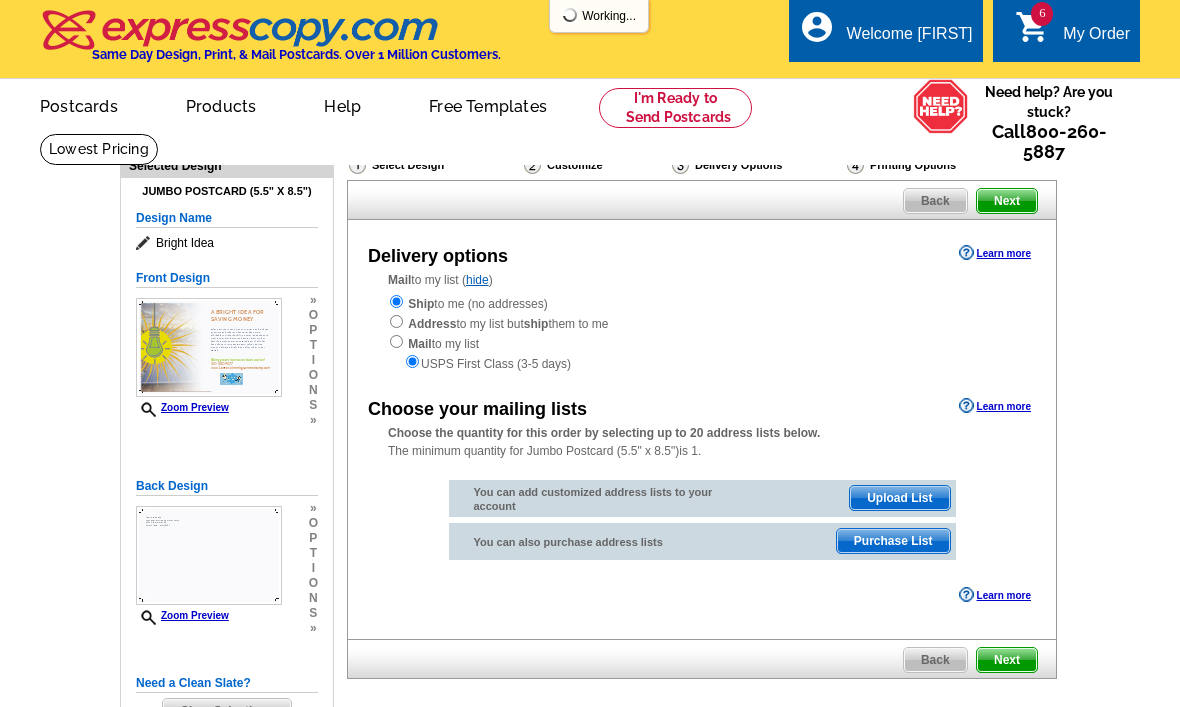 click on "Mail" at bounding box center (399, 280) 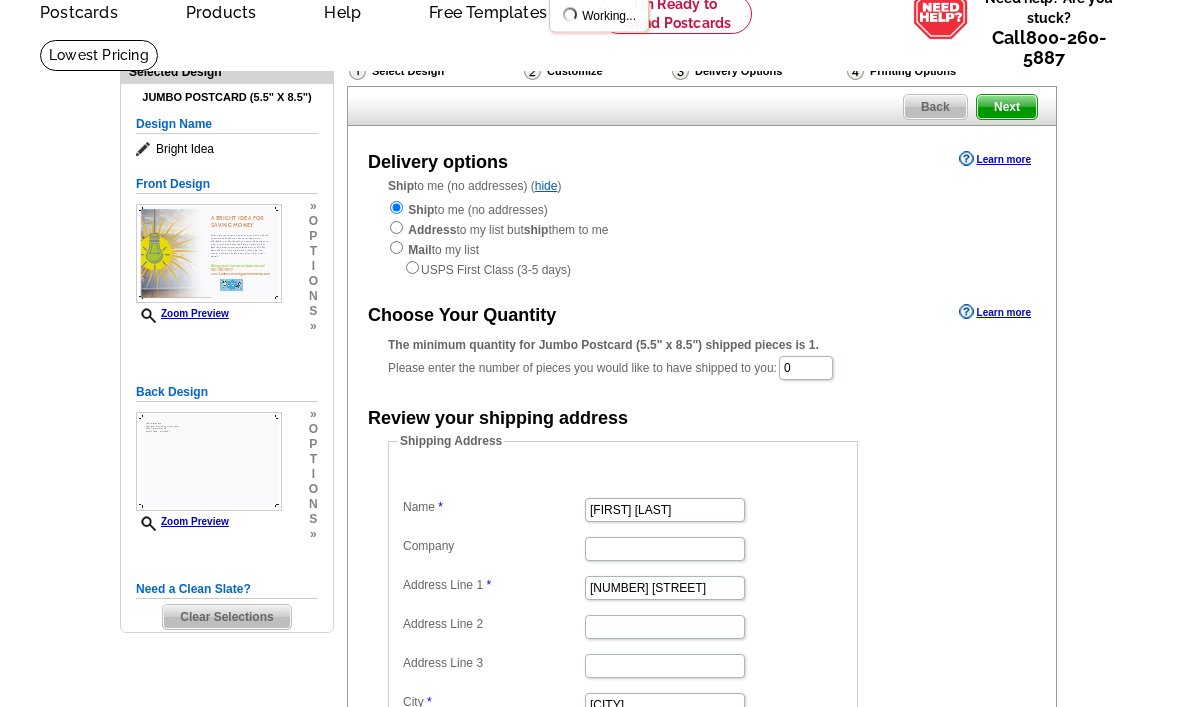 scroll, scrollTop: 92, scrollLeft: 0, axis: vertical 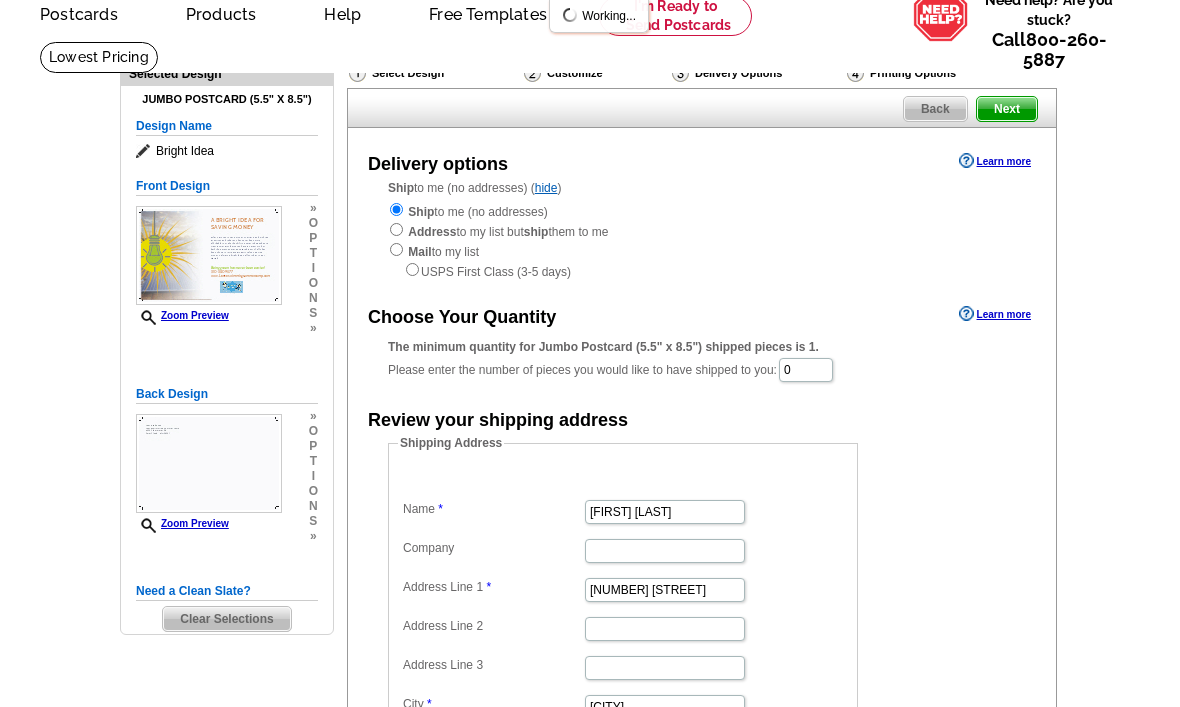 click on "The minimum quantity for Jumbo Postcard (5.5" x 8.5") shipped pieces is 1." at bounding box center [702, 347] 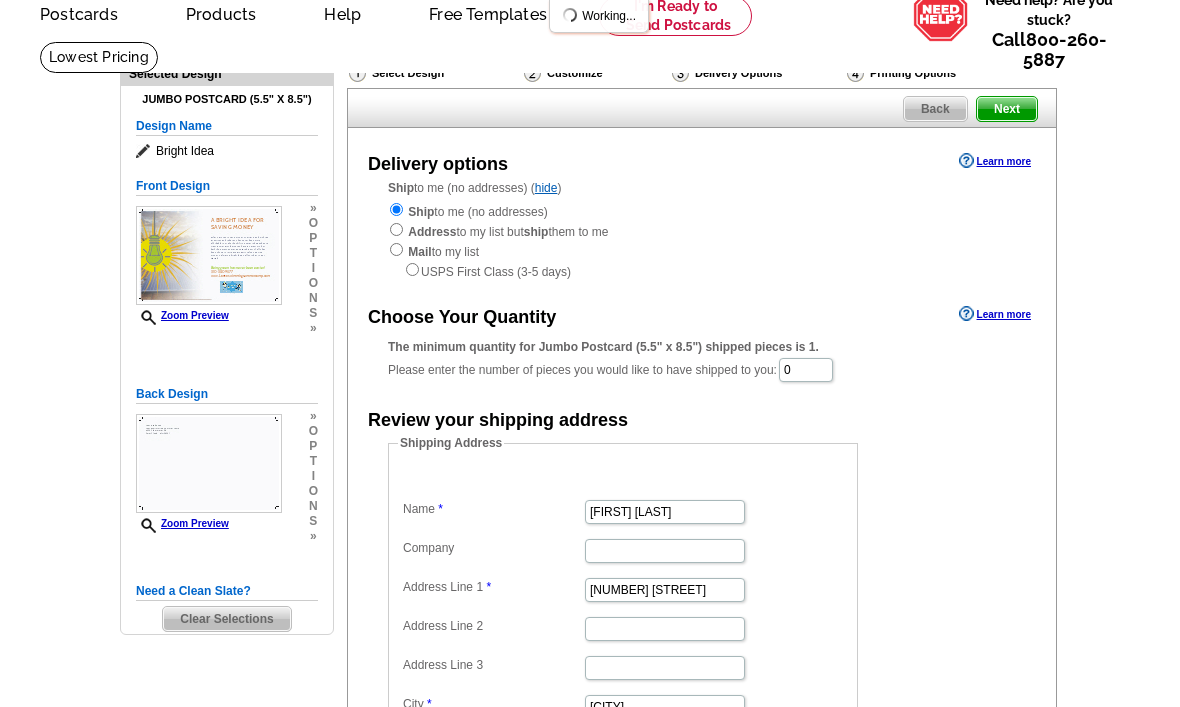 click on "Choose Your Quantity
Learn more
The minimum quantity for Jumbo Postcard (5.5" x 8.5") shipped pieces is 1.
Please enter the number of pieces you would like to have shipped to you:
0
Review your shipping address
Shipping Address
Name
Lance Johnson
Company
Address Line 1
4020 Clearwater Rd
Address Line 2
Address Line 3
City
Saint Cloud
State
Alabama
Alaska
Arizona
Arkansas
California
Colorado
Connecticut
District of Columbia
Delaware
Florida
Georgia
Hawaii
Idaho
Illinois" at bounding box center (702, 562) 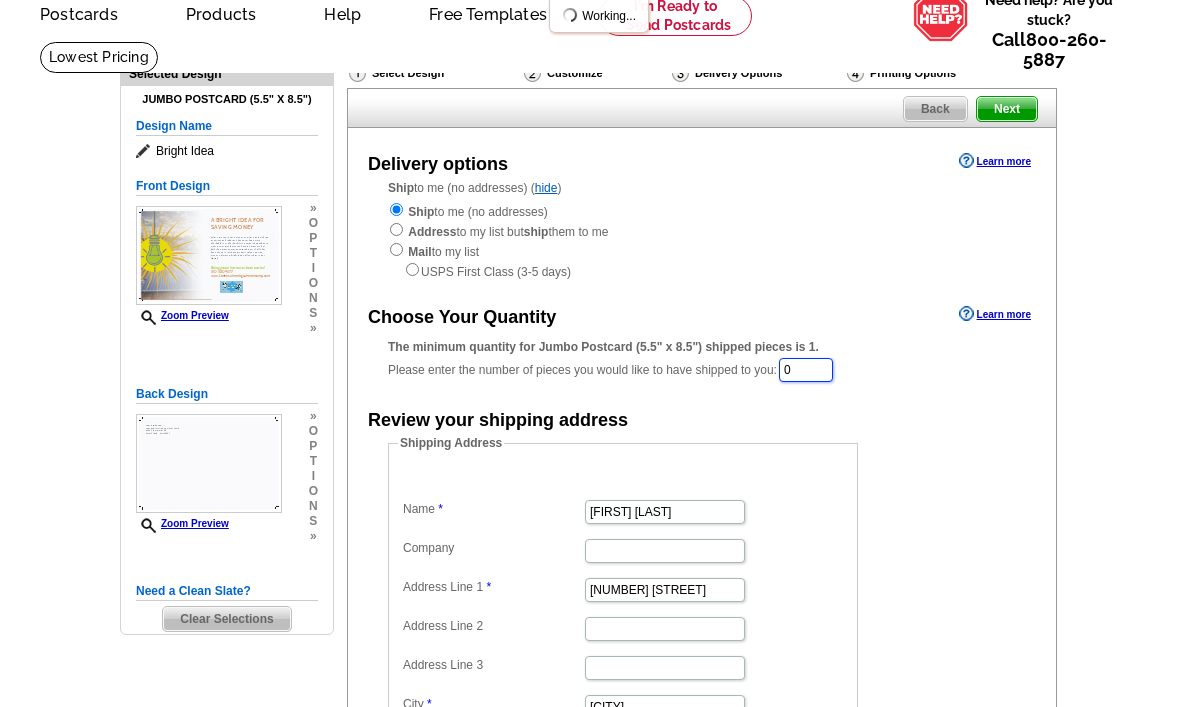 click on "0" at bounding box center [806, 370] 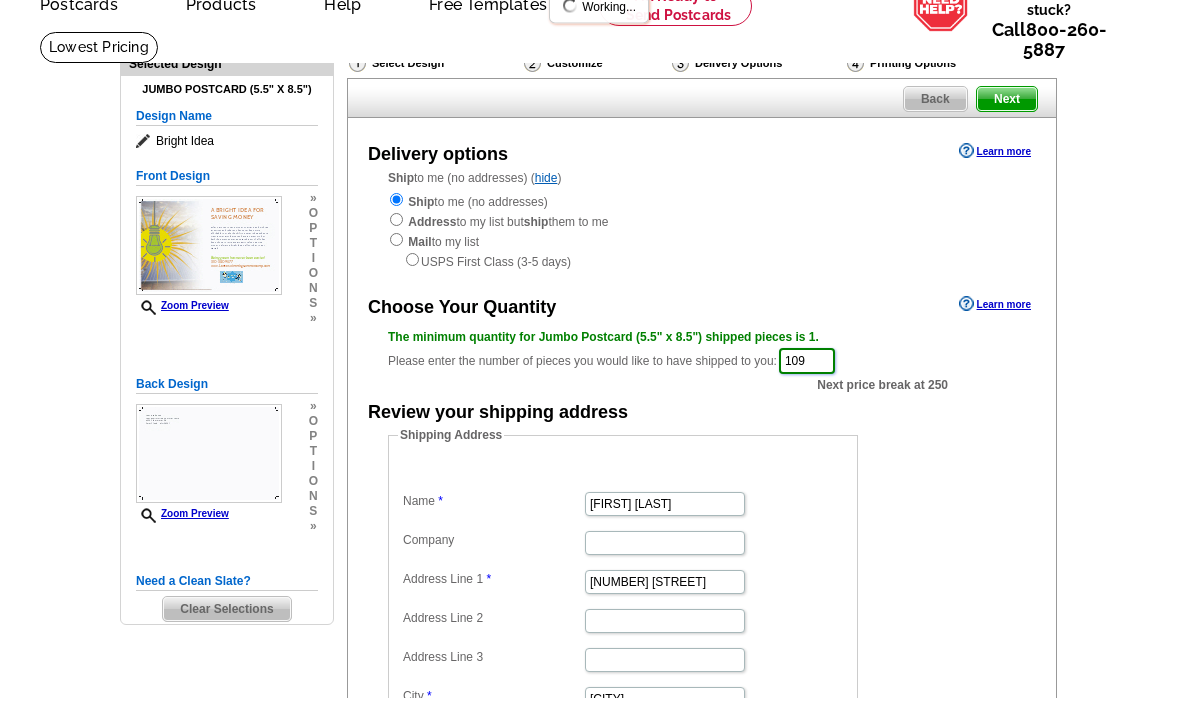 scroll, scrollTop: 81, scrollLeft: 0, axis: vertical 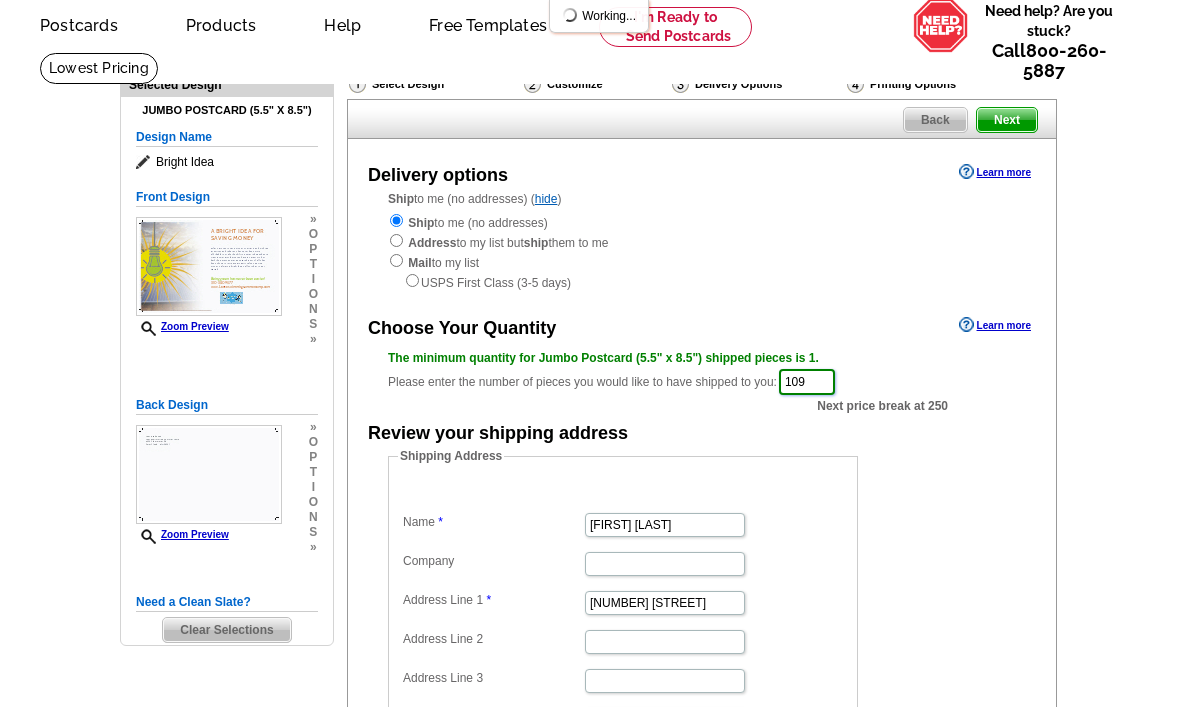 type on "109" 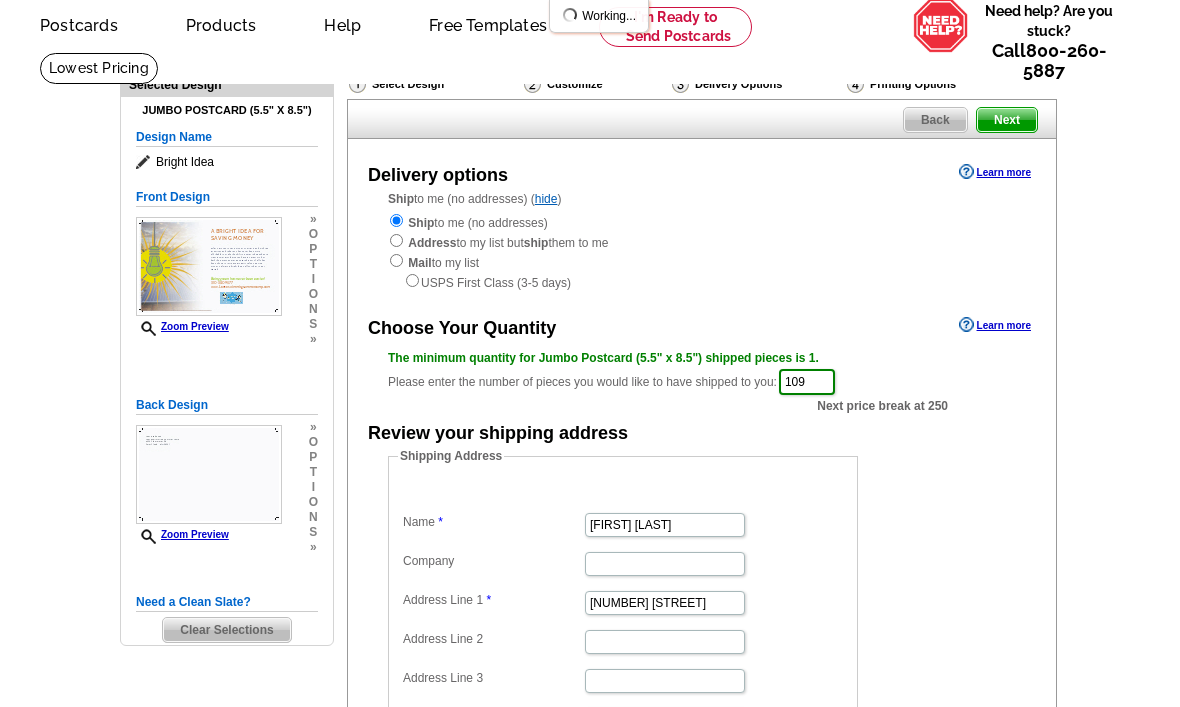 click on "Next" at bounding box center [1007, 120] 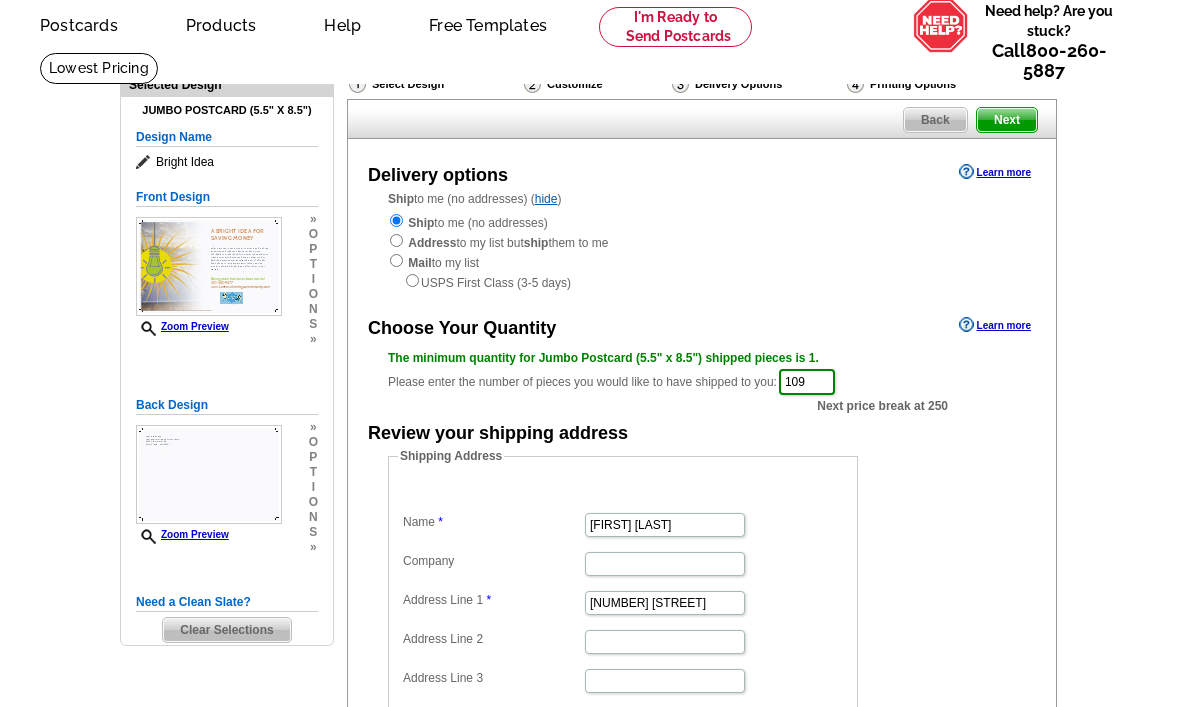 click on "Next" at bounding box center [1007, 120] 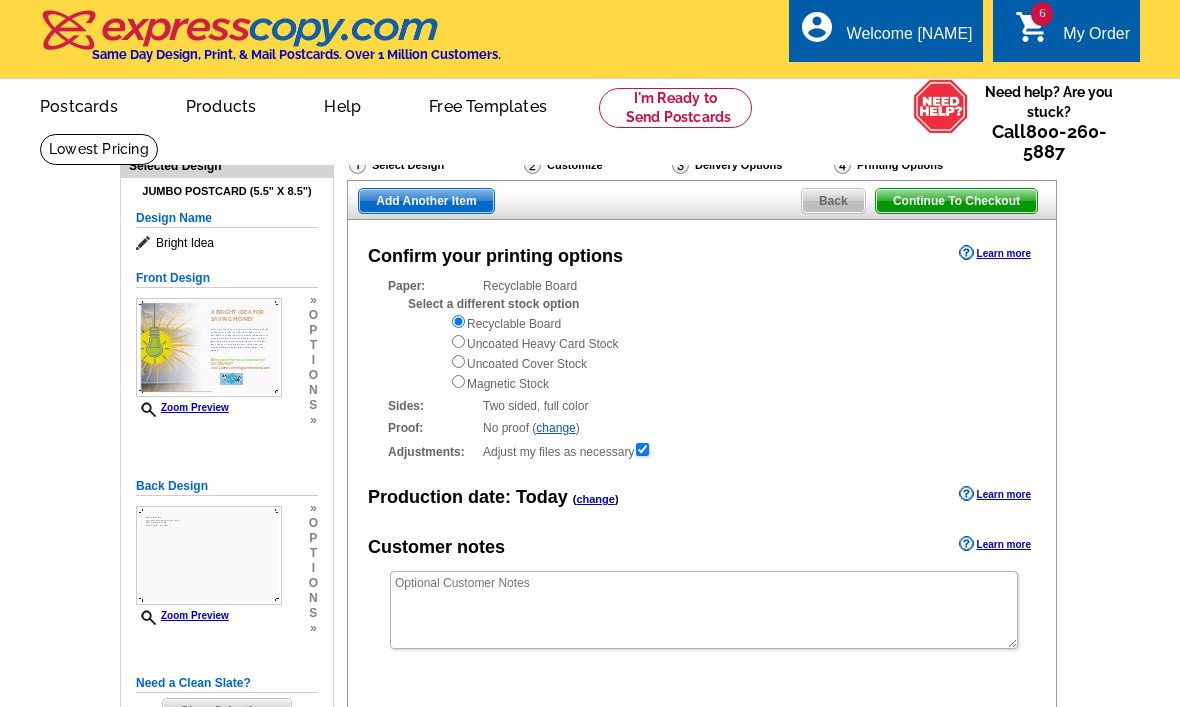 scroll, scrollTop: 0, scrollLeft: 0, axis: both 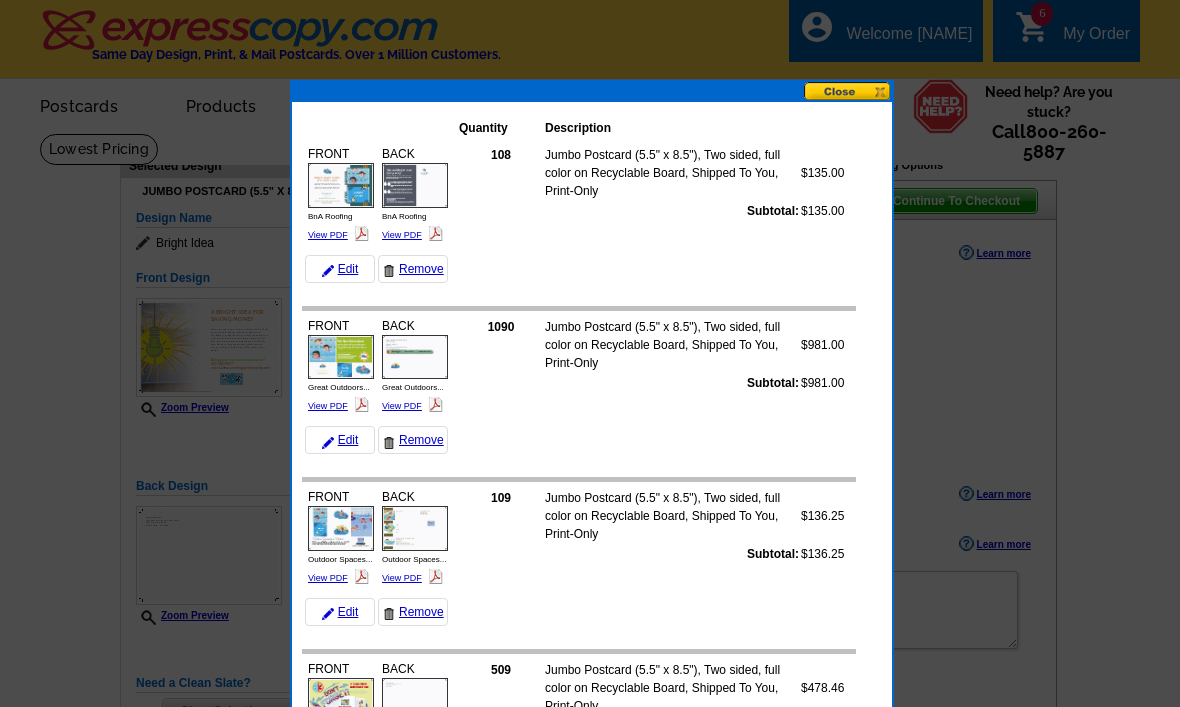 click on "Remove" at bounding box center (413, 269) 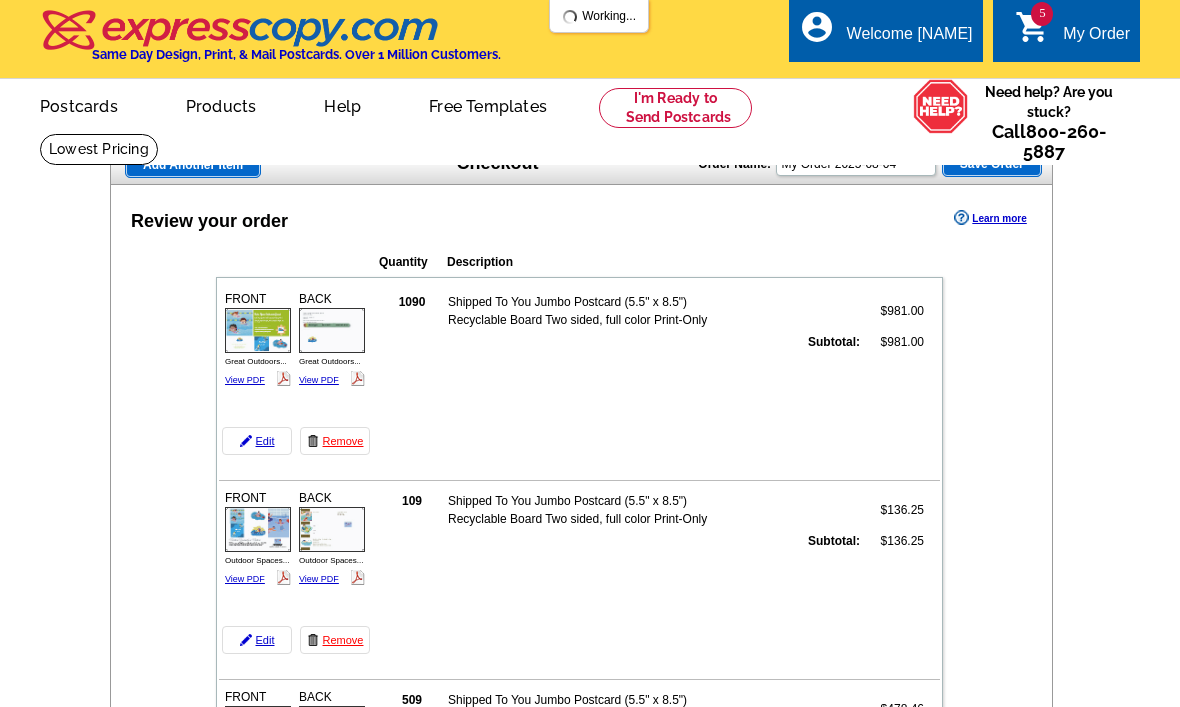 scroll, scrollTop: 0, scrollLeft: 0, axis: both 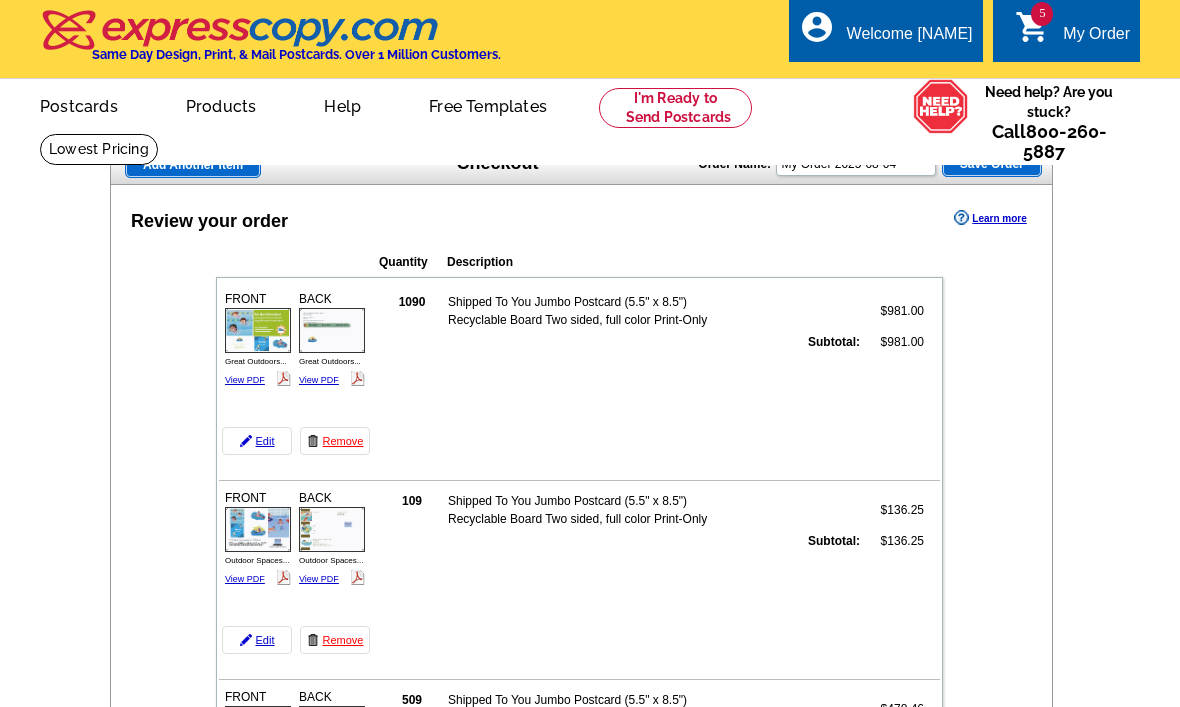 click on "Save Order" at bounding box center [992, 164] 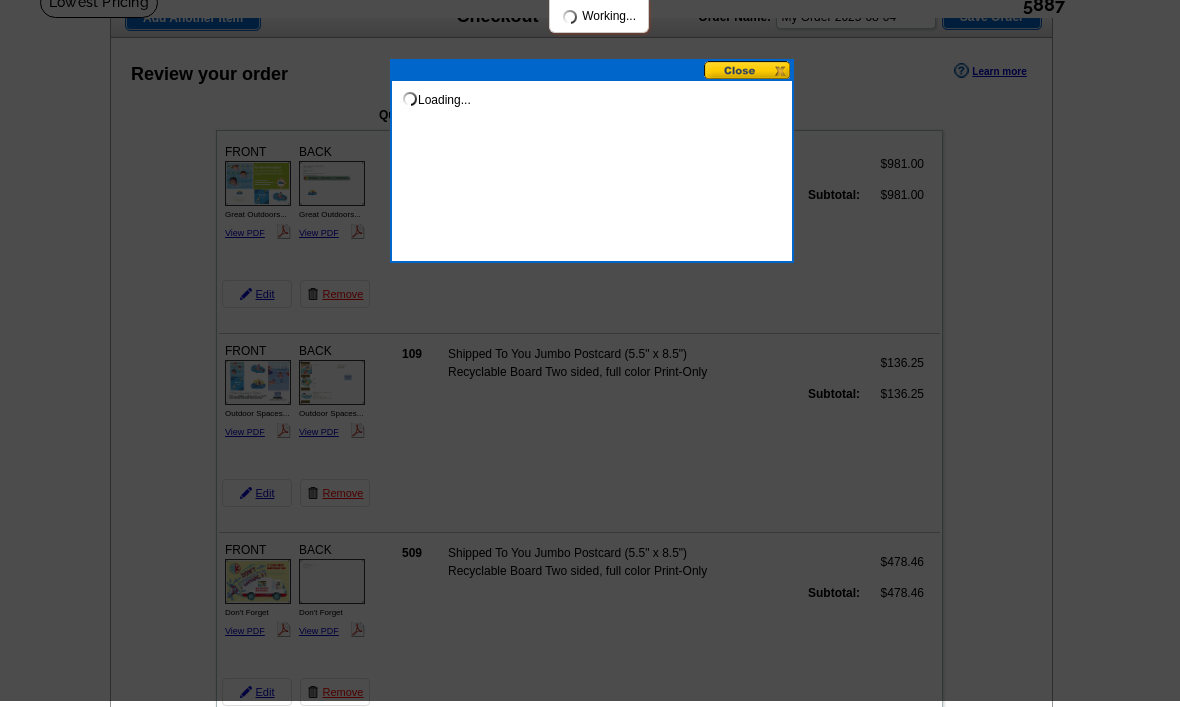 scroll, scrollTop: 148, scrollLeft: 0, axis: vertical 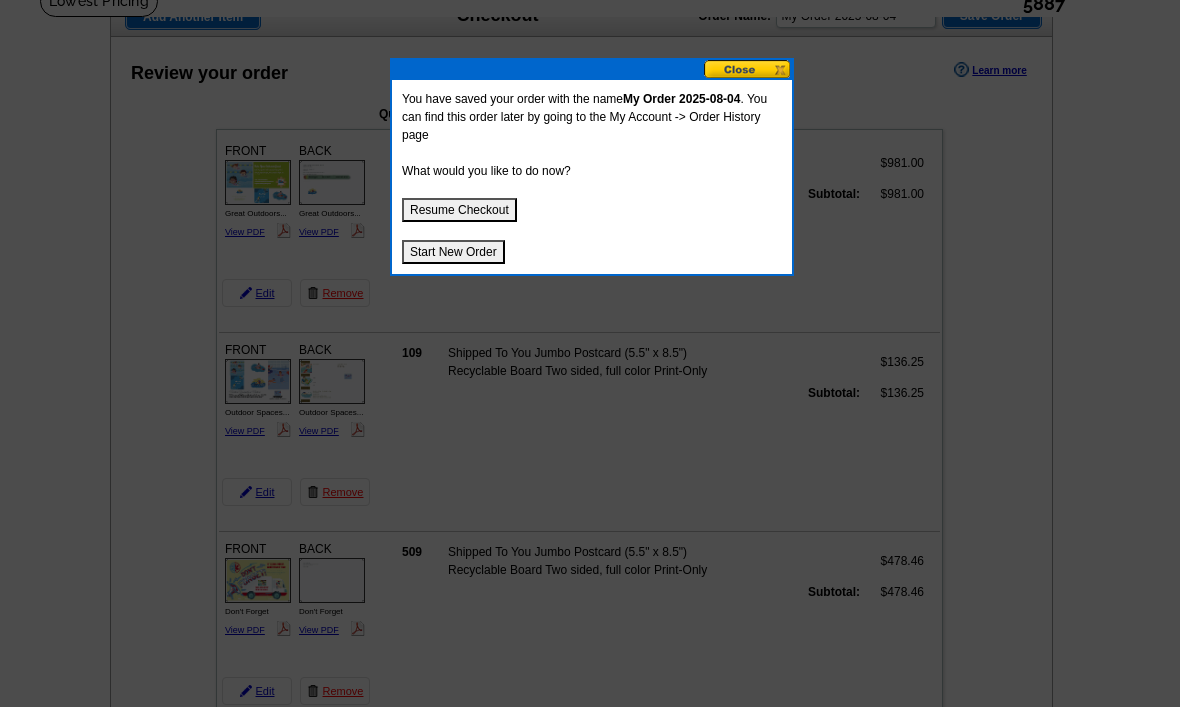 click on "Start New Order" at bounding box center [453, 252] 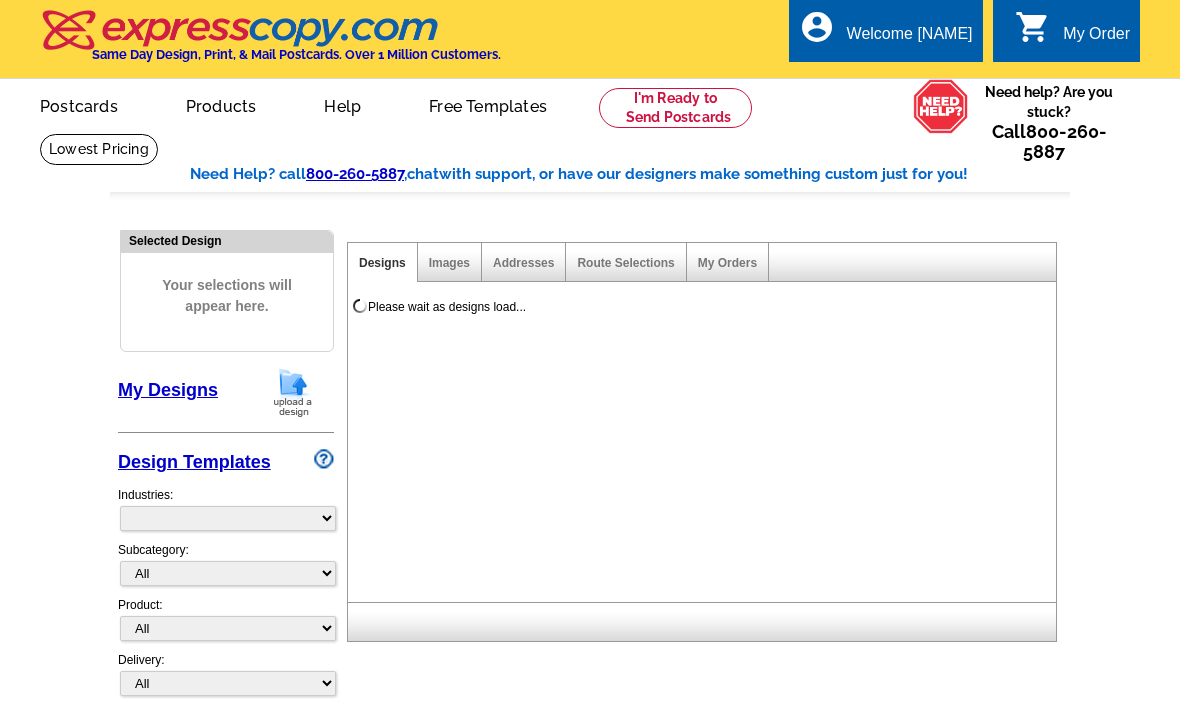 scroll, scrollTop: 0, scrollLeft: 0, axis: both 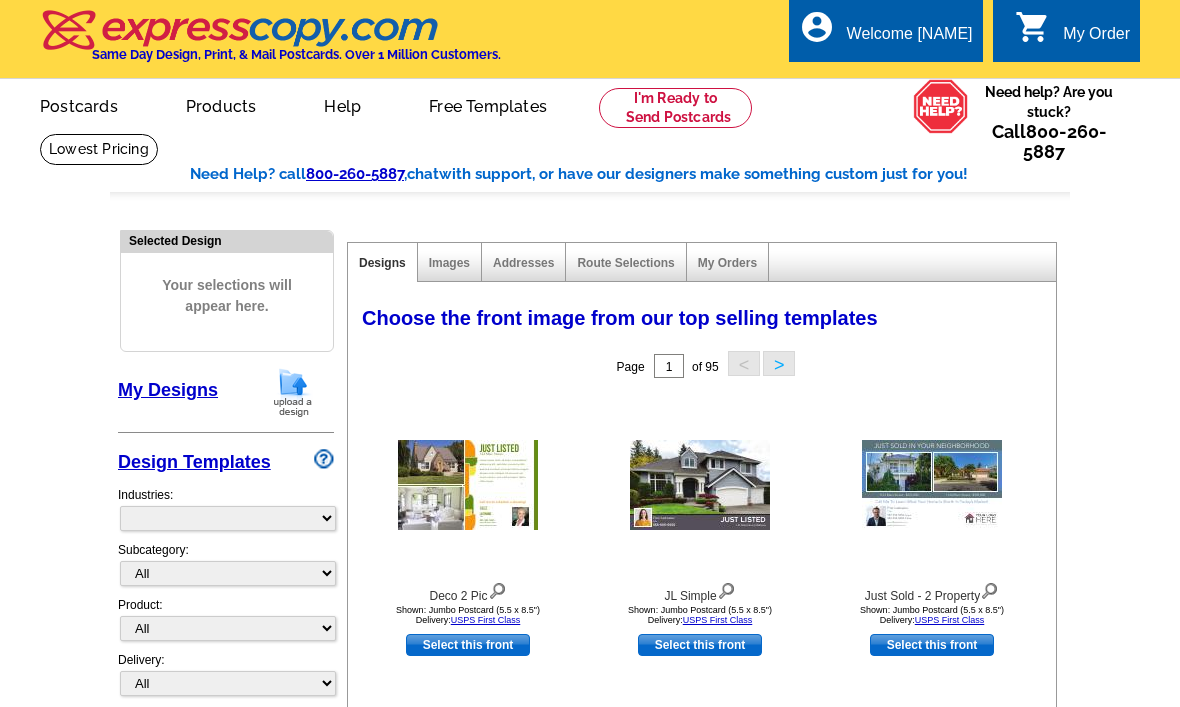 select on "785" 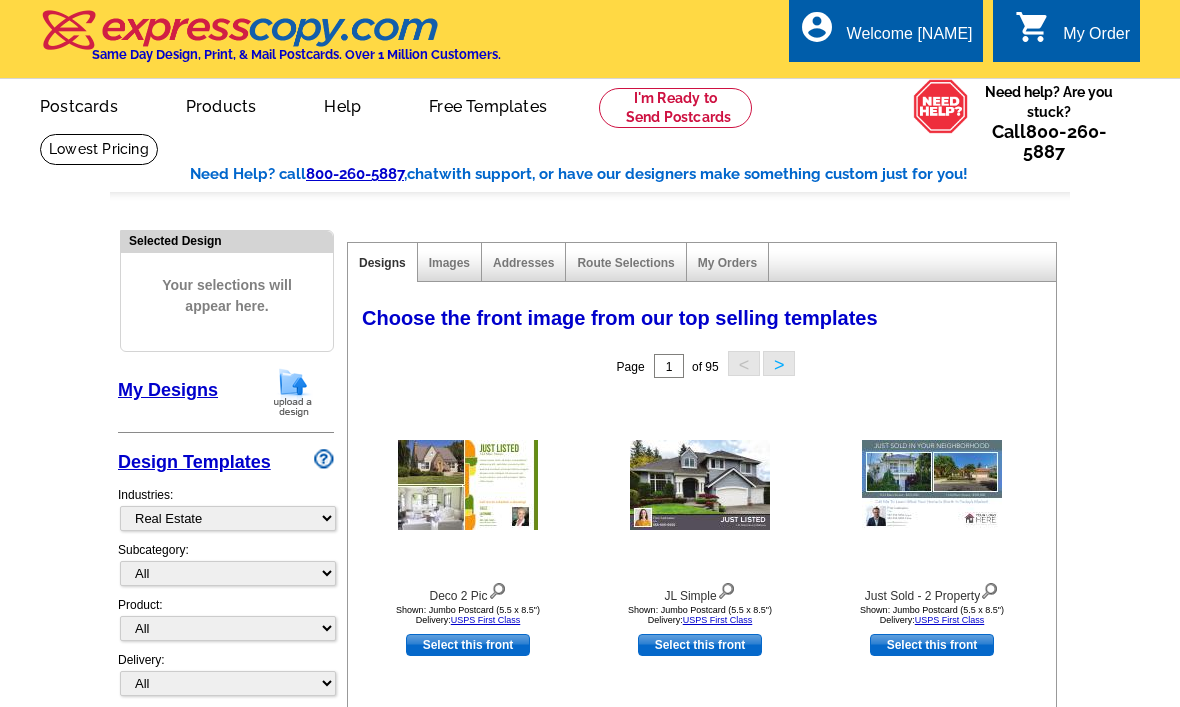 click on "My Account Logout" at bounding box center (927, 115) 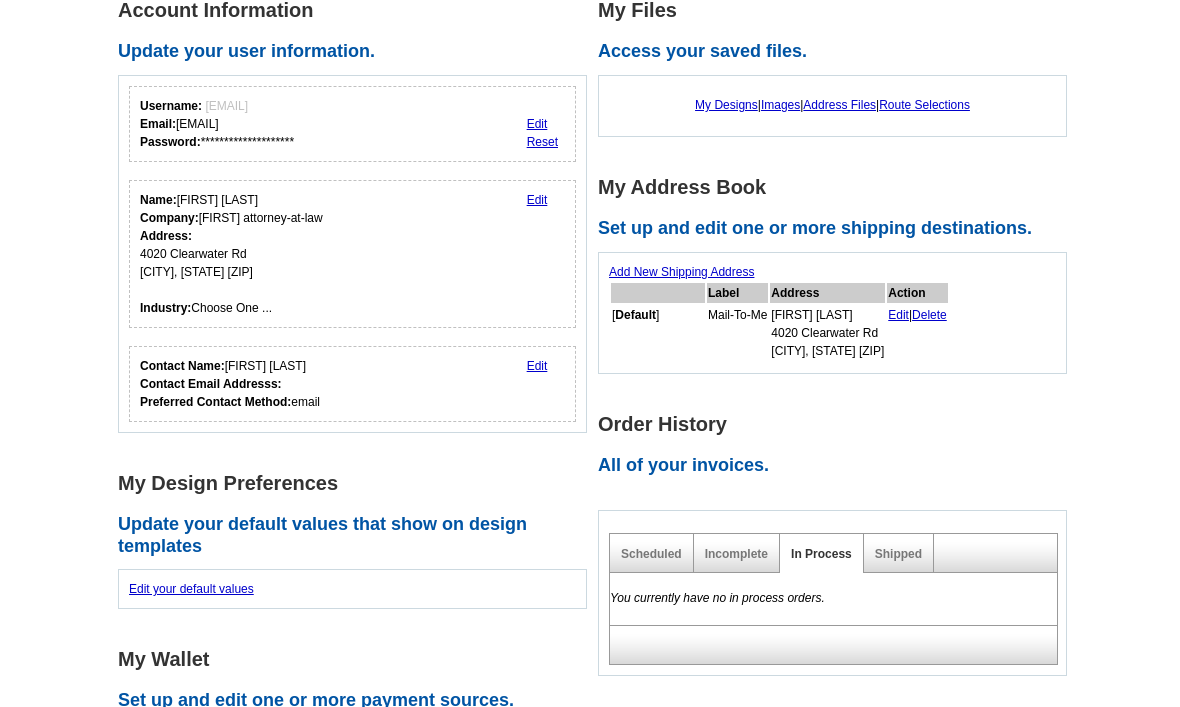 scroll, scrollTop: 176, scrollLeft: 0, axis: vertical 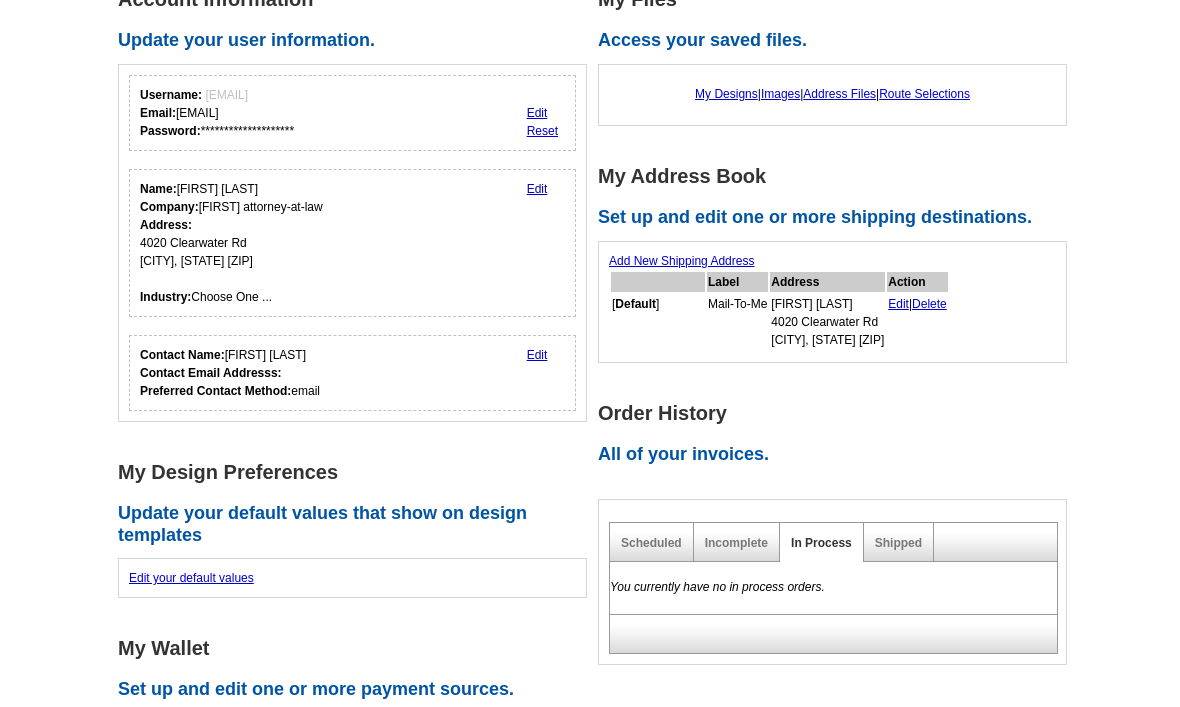 click on "Label" at bounding box center [737, 283] 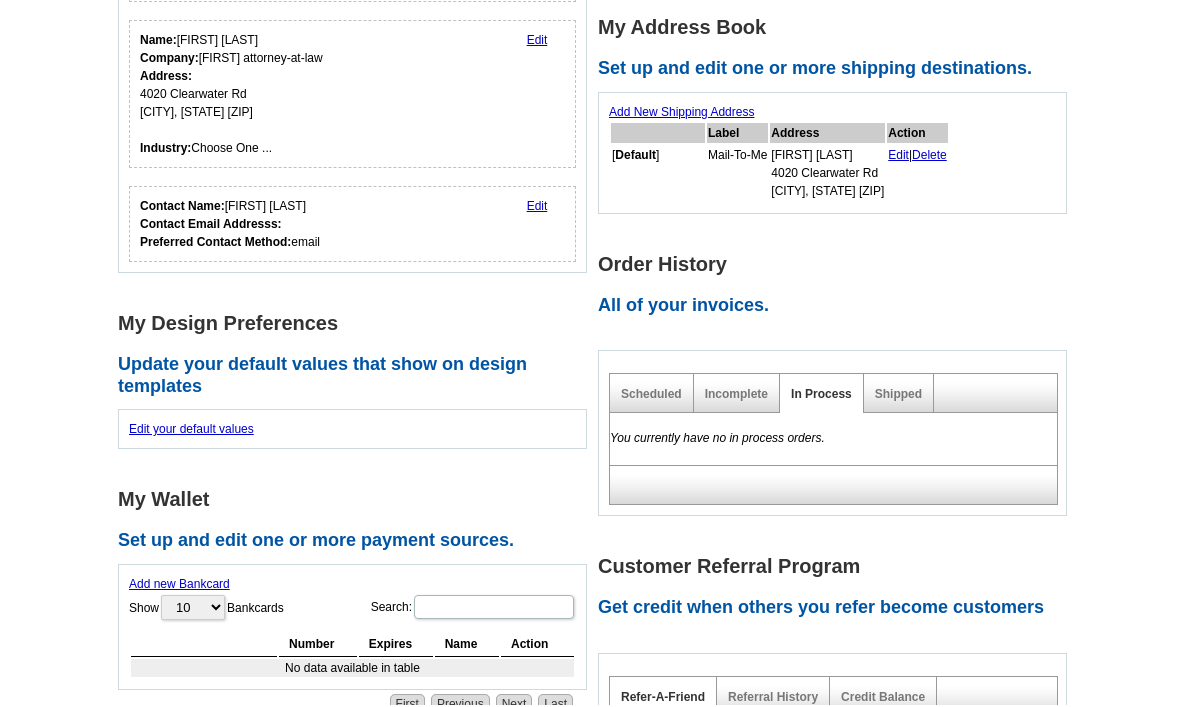 click on "Incomplete" at bounding box center (736, 396) 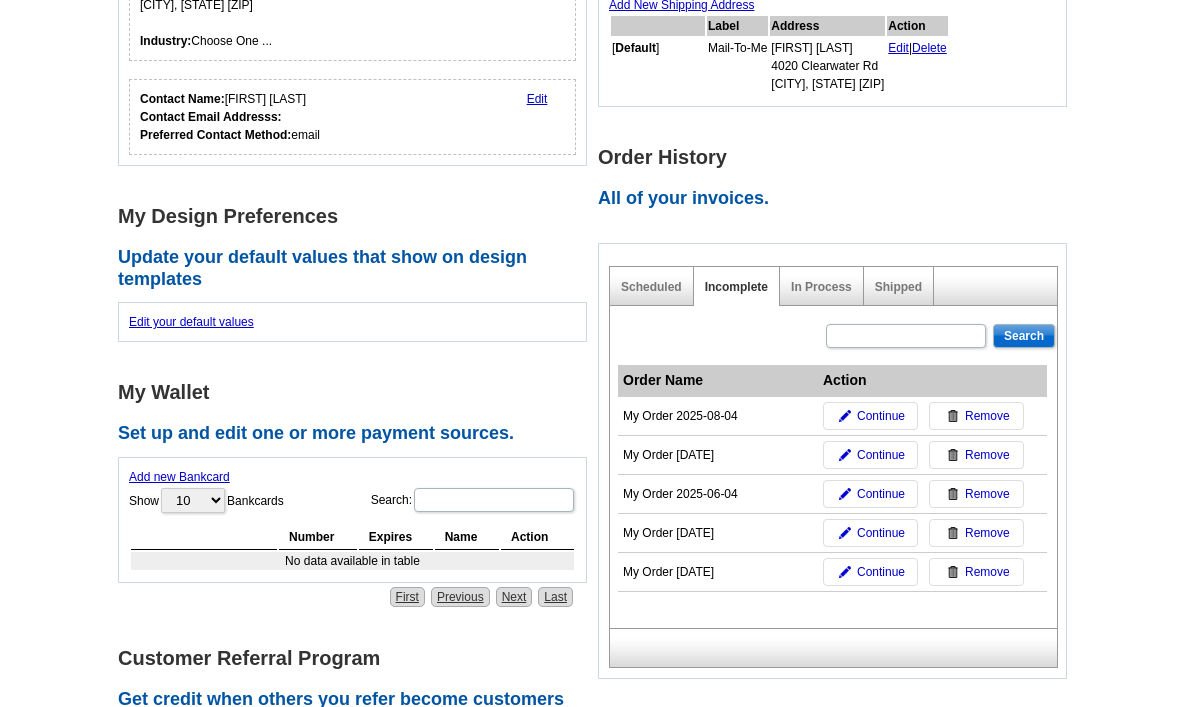 scroll, scrollTop: 433, scrollLeft: 0, axis: vertical 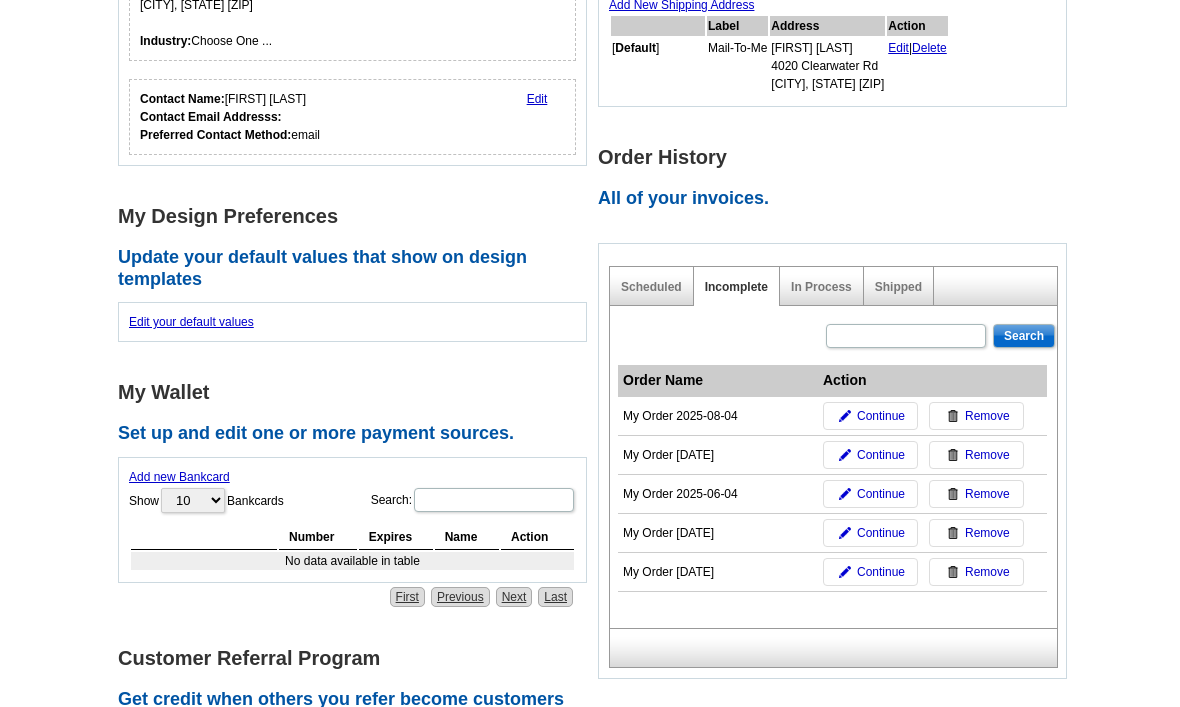 click on "Continue" at bounding box center (870, 494) 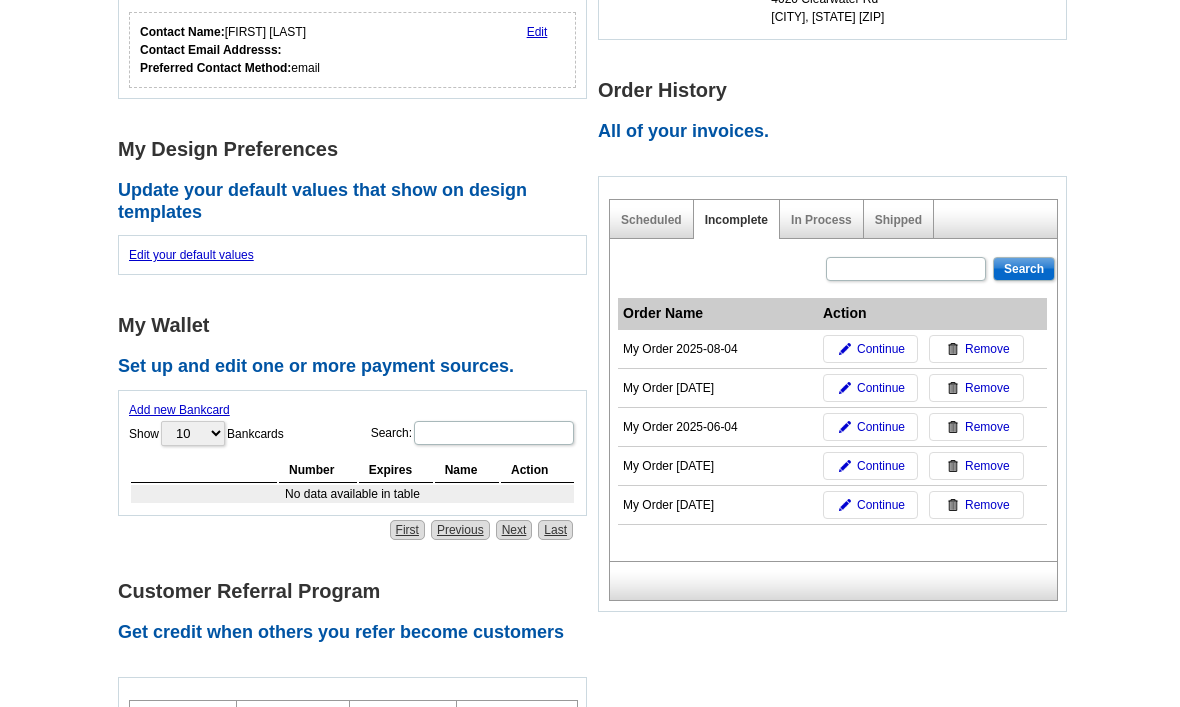 click on "Continue" at bounding box center [881, 388] 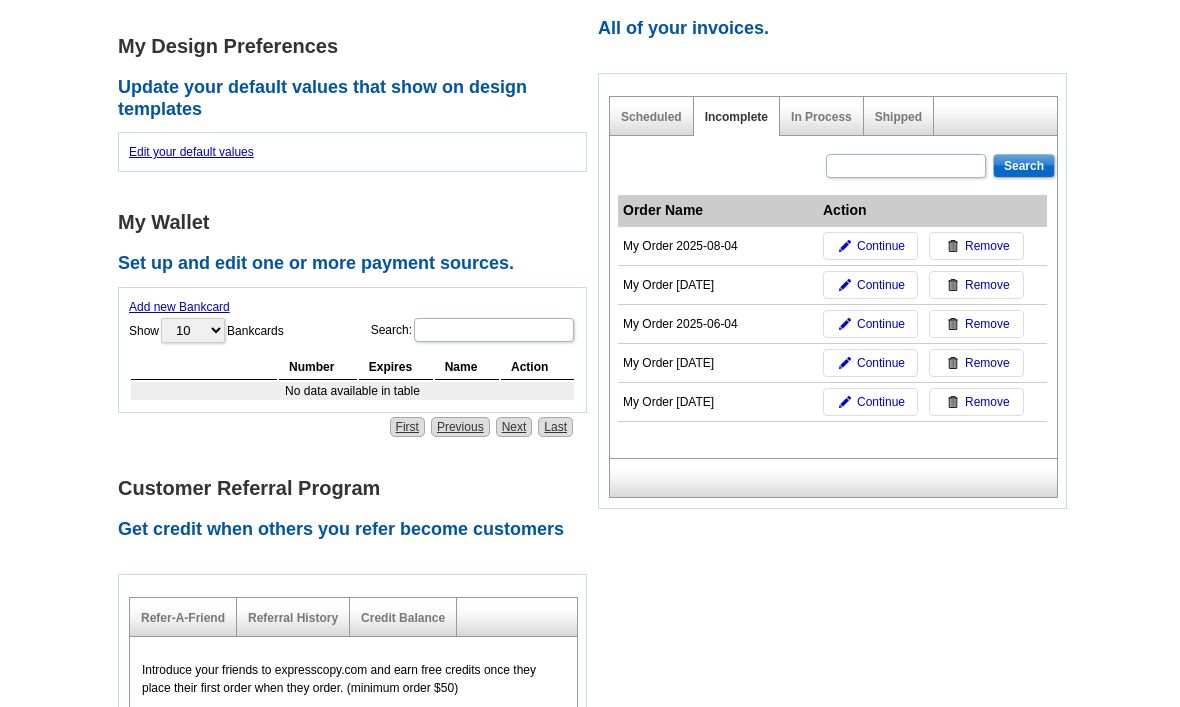 click on "Continue" at bounding box center (881, 402) 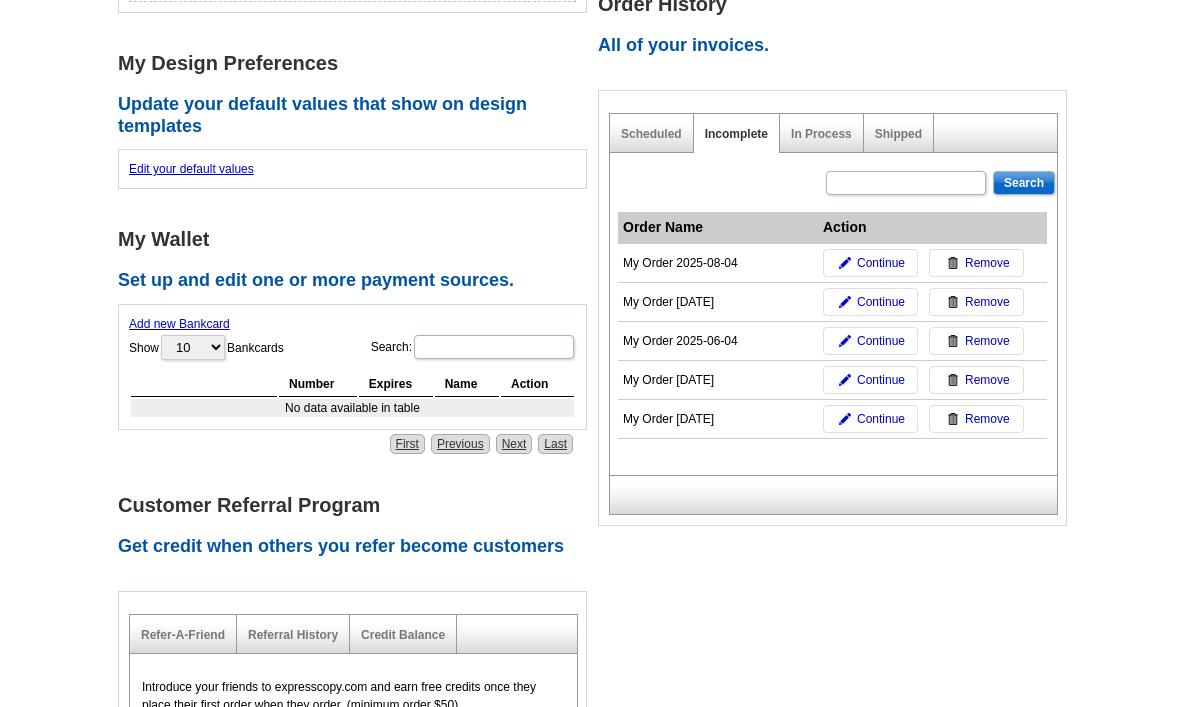 click on "Continue" at bounding box center [870, 420] 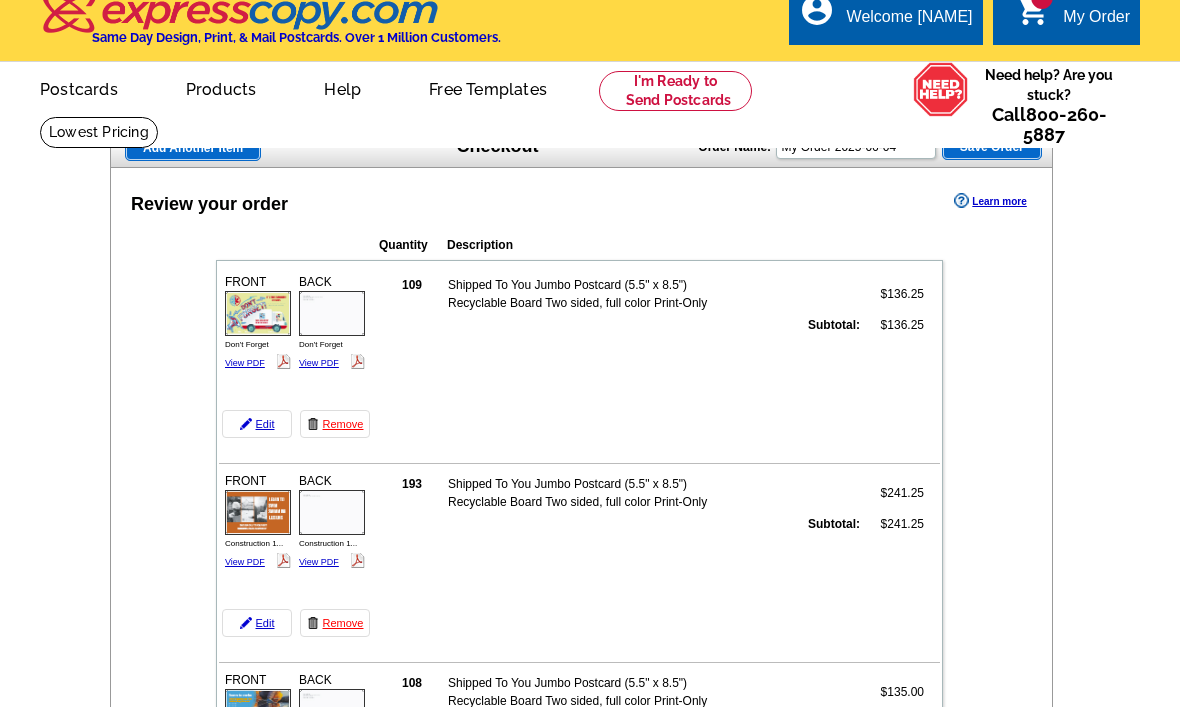 scroll, scrollTop: 4, scrollLeft: 0, axis: vertical 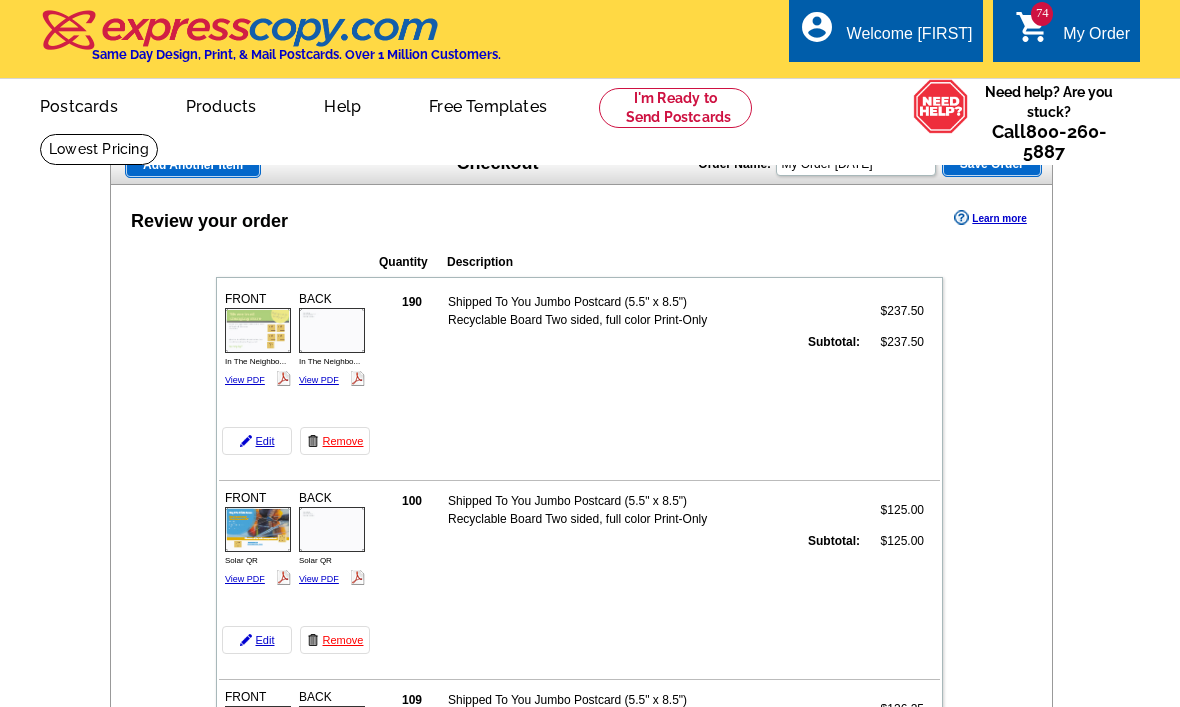 click on "View PDF" at bounding box center [245, 380] 